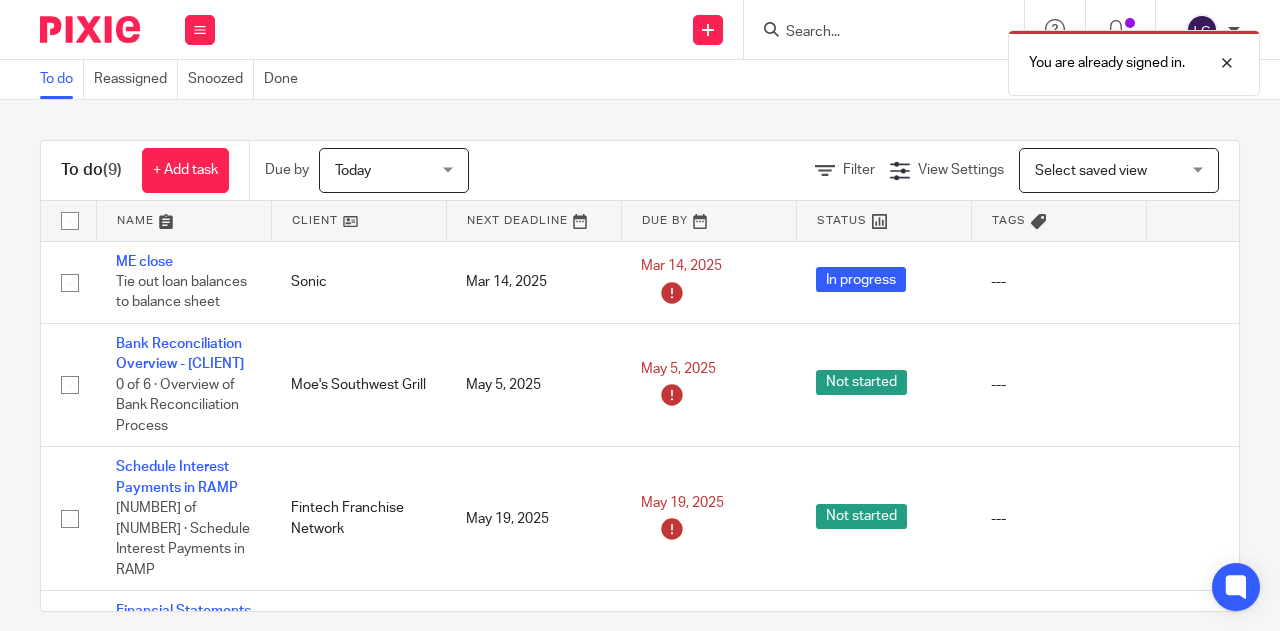 scroll, scrollTop: 0, scrollLeft: 0, axis: both 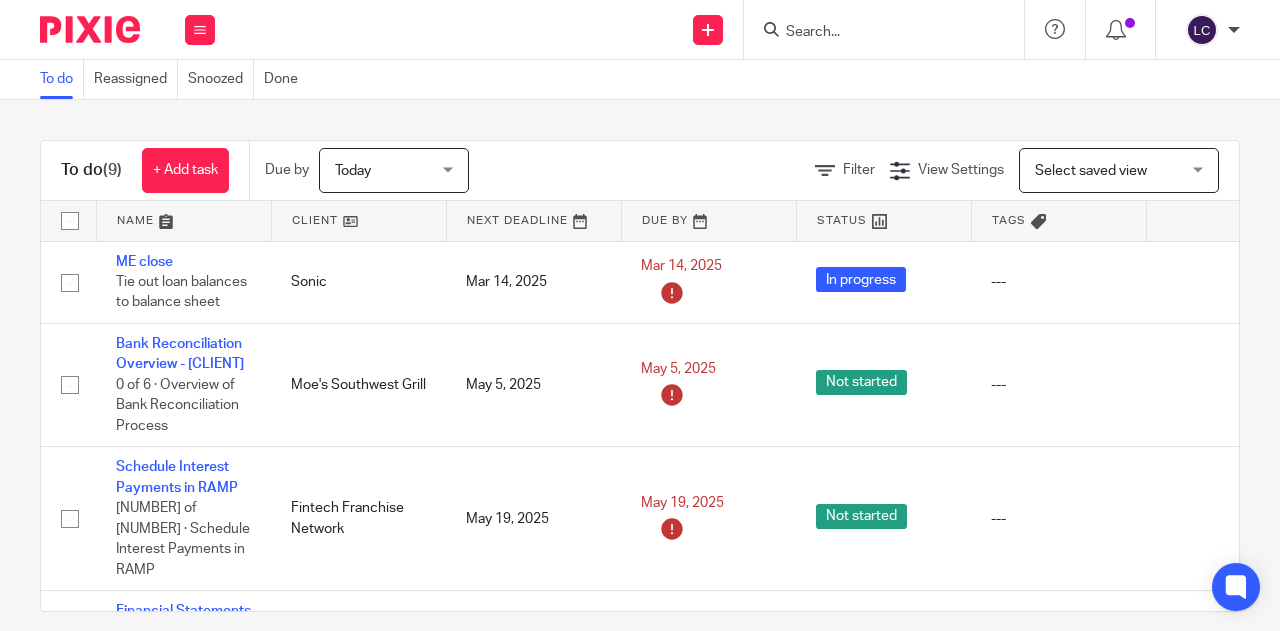 click at bounding box center (874, 33) 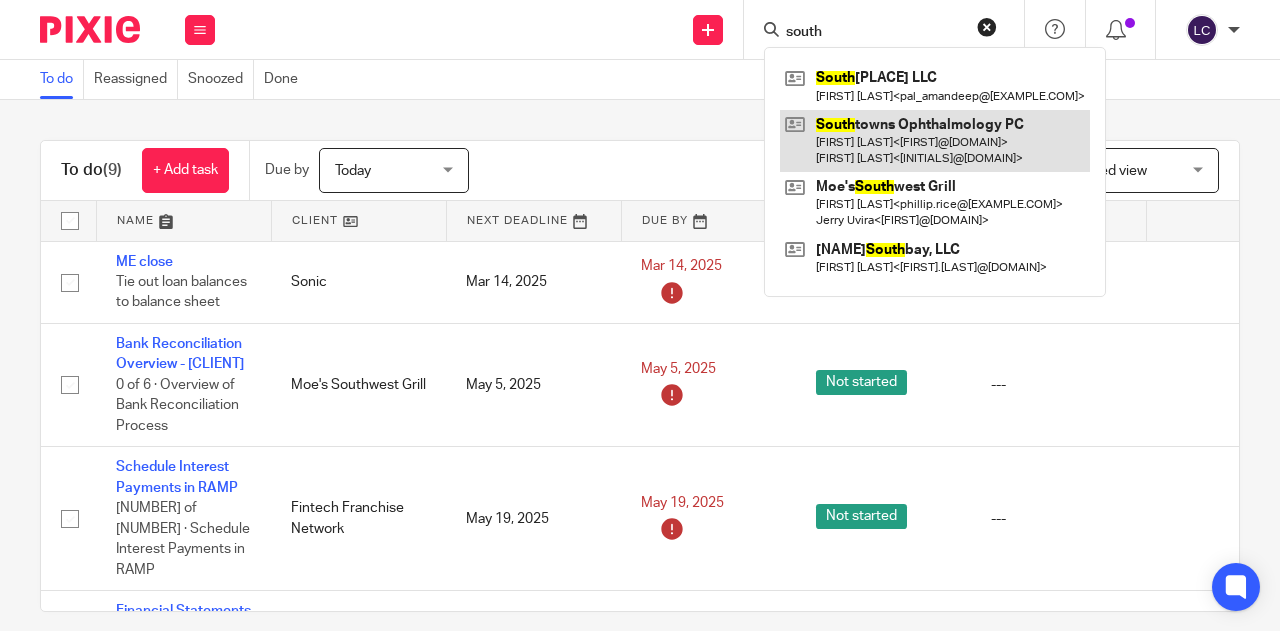type on "south" 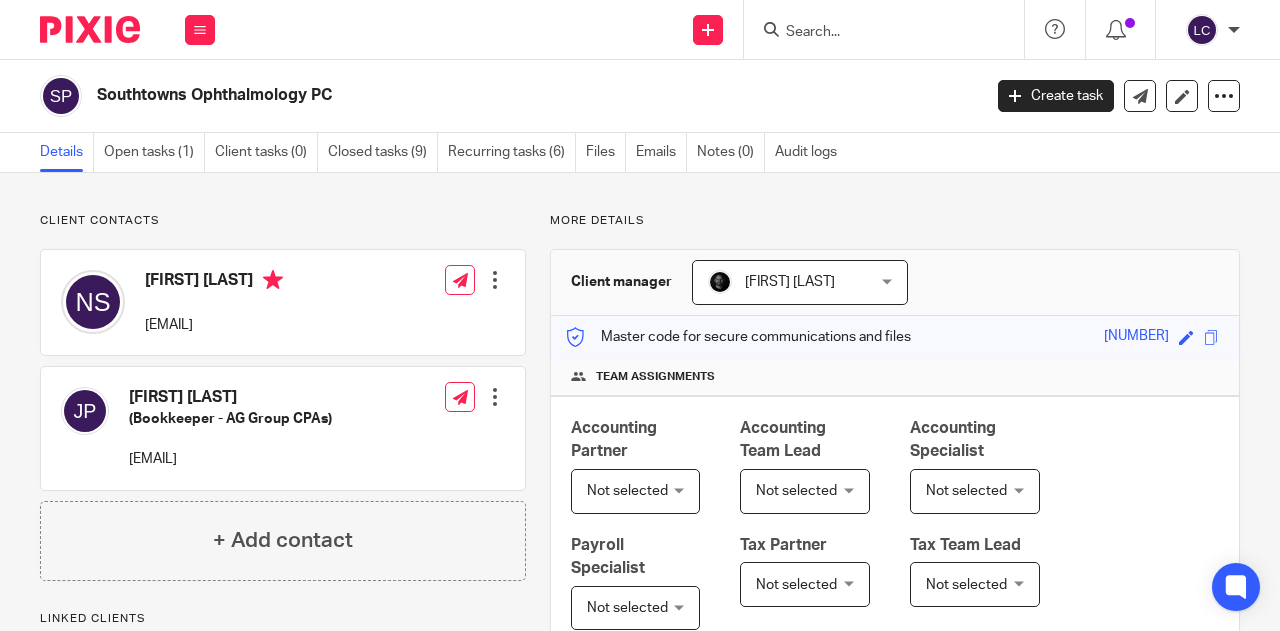 scroll, scrollTop: 0, scrollLeft: 0, axis: both 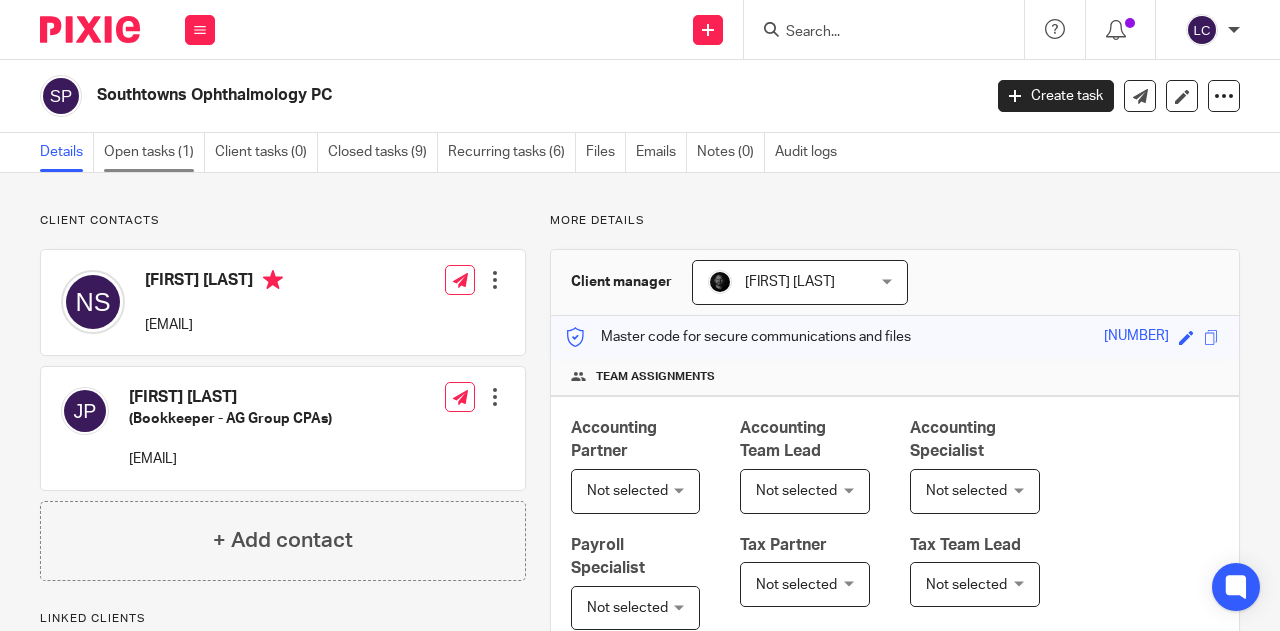 click on "Open tasks (1)" at bounding box center [154, 152] 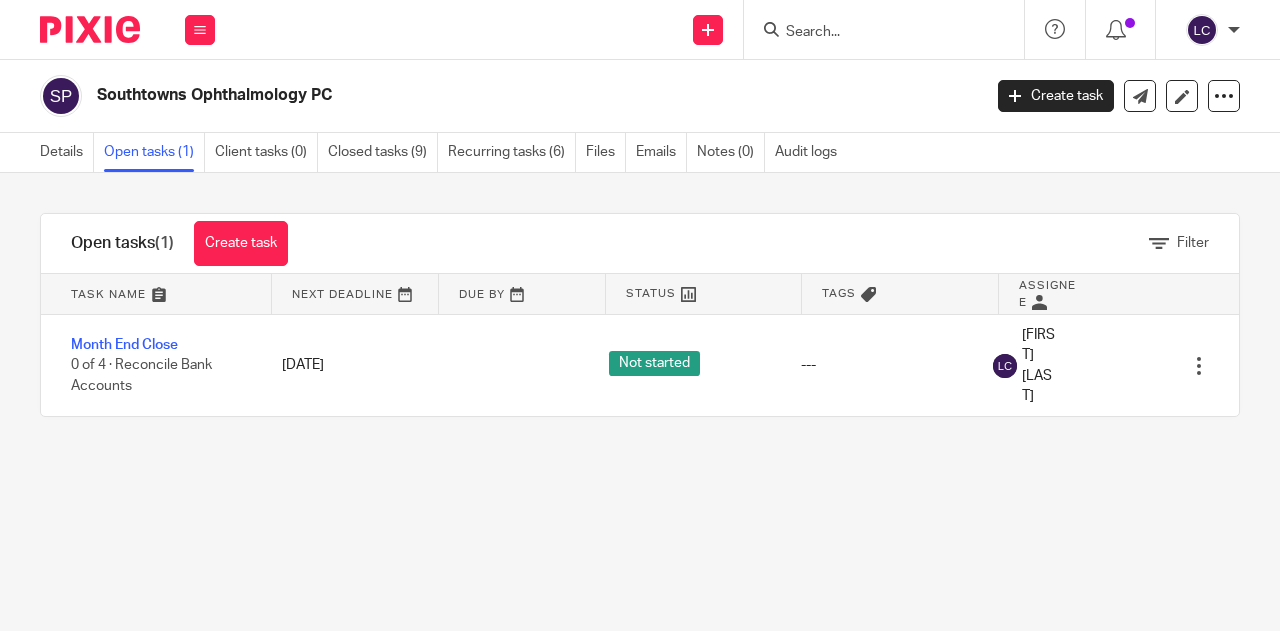 scroll, scrollTop: 0, scrollLeft: 0, axis: both 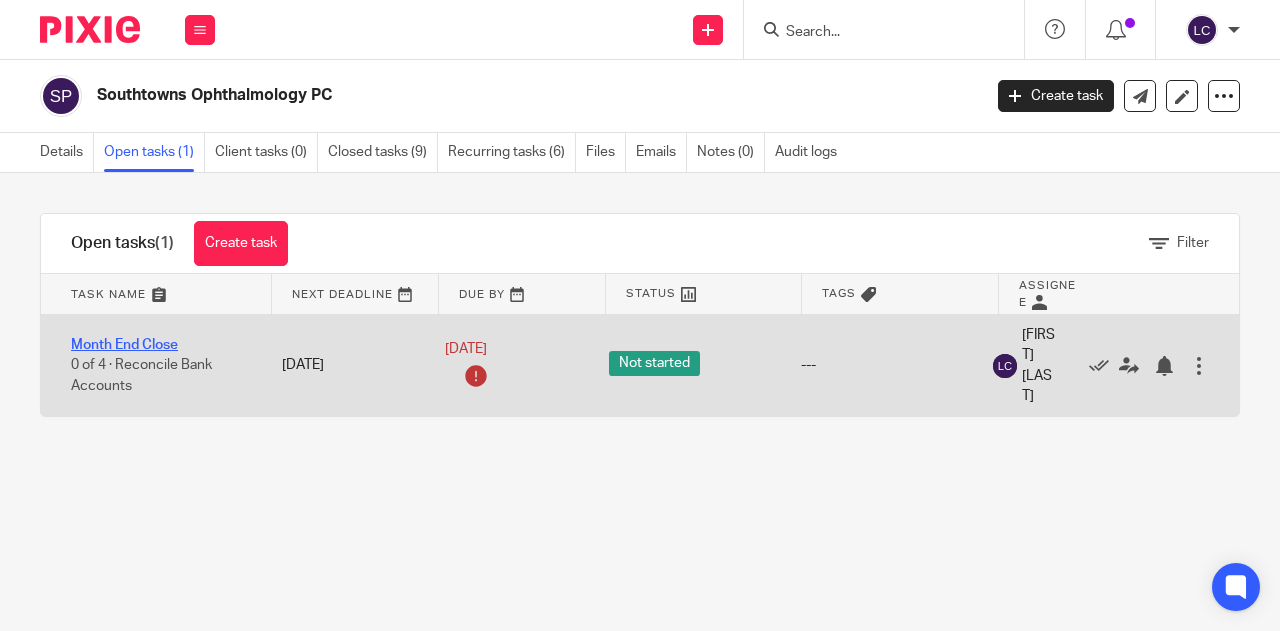 click on "Month End Close" at bounding box center (124, 345) 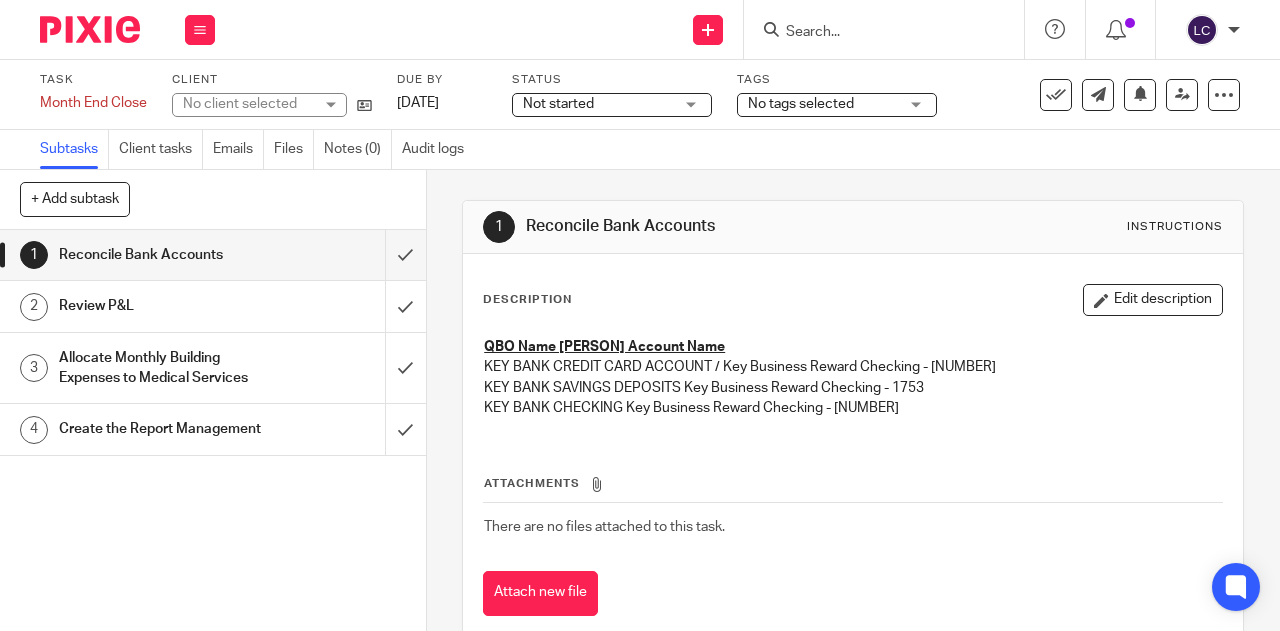 scroll, scrollTop: 0, scrollLeft: 0, axis: both 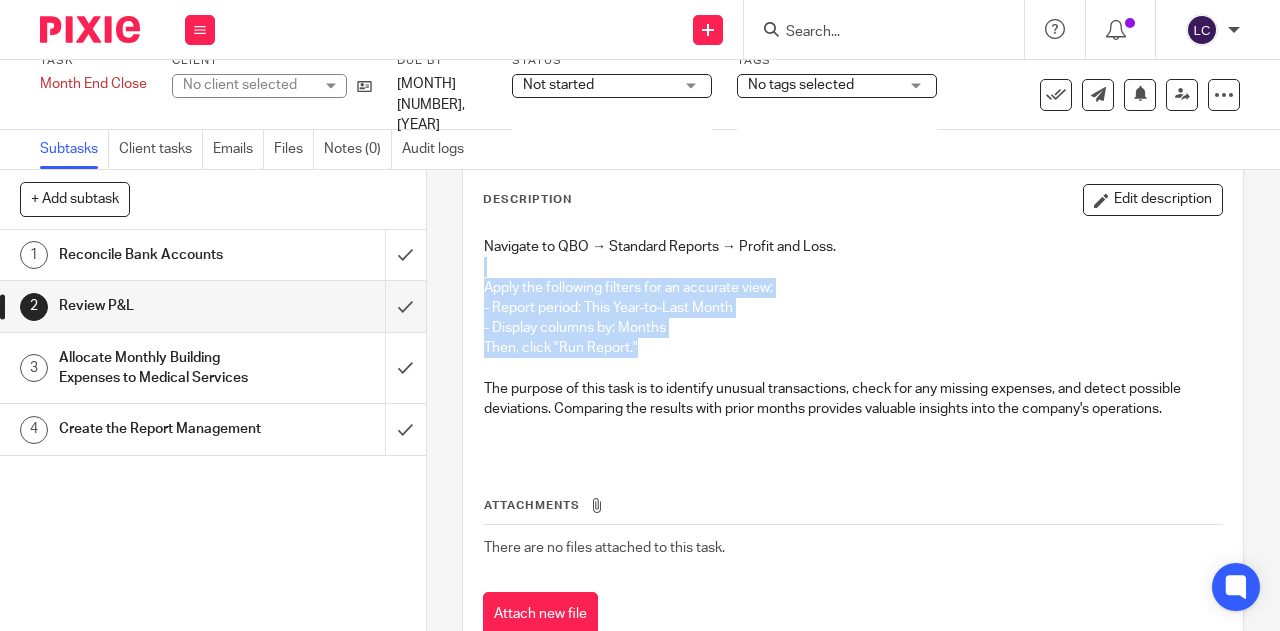 drag, startPoint x: 667, startPoint y: 345, endPoint x: 454, endPoint y: 271, distance: 225.48836 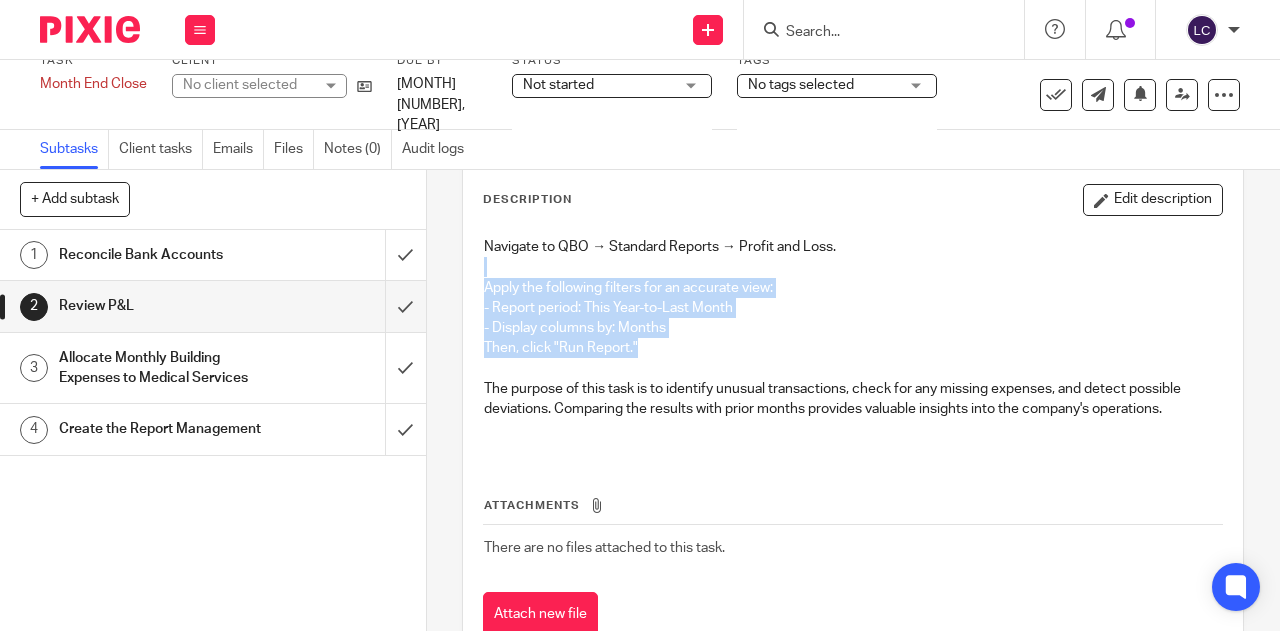 click on "2
Review P&L
Instructions
Description
Edit description
Navigate to QBO → Standard Reports → Profit and Loss. Apply the following filters for an accurate view: - Report period: This Year-to-Last Month - Display columns by: Months Then, click "Run Report." The purpose of this task is to identify unusual transactions, check for any missing expenses, and detect possible deviations. Comparing the results with prior months provides valuable insights into the company's operations.           Attachments     There are no files attached to this task.   Attach new file" at bounding box center (853, 400) 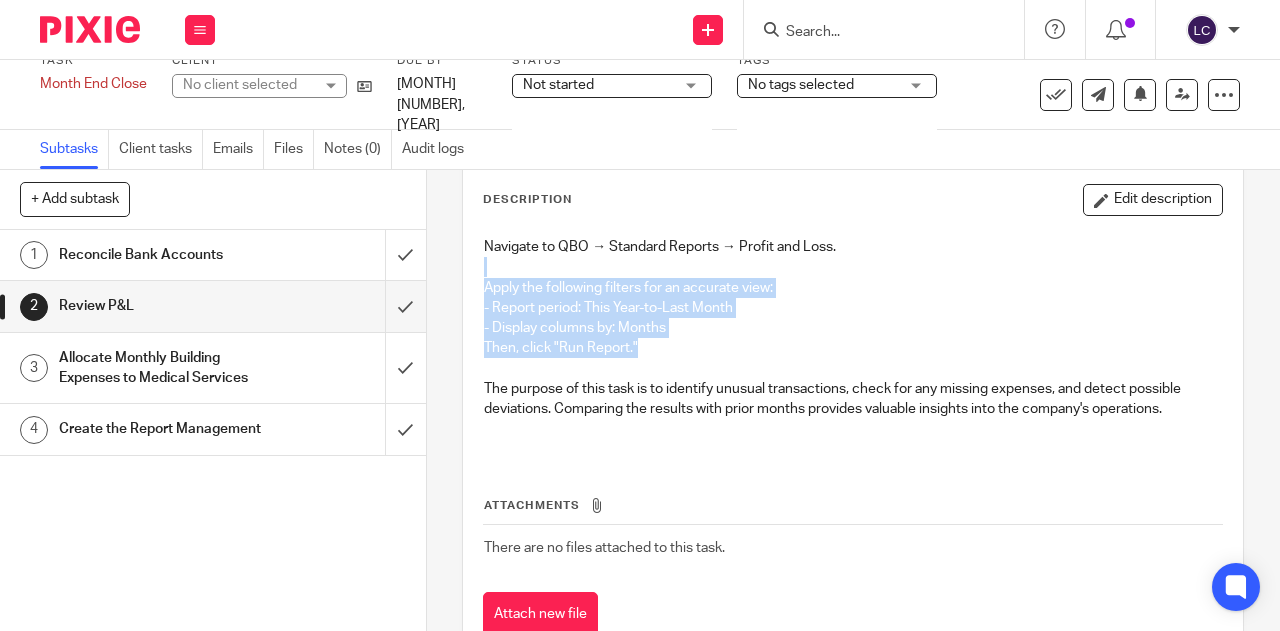 click on "Description
Edit description
Navigate to QBO → Standard Reports → Profit and Loss. Apply the following filters for an accurate view: - Report period: This Year-to-Last Month - Display columns by: Months Then, click "Run Report." The purpose of this task is to identify unusual transactions, check for any missing expenses, and detect possible deviations. Comparing the results with prior months provides valuable insights into the company's operations.           Attachments     There are no files attached to this task.   Attach new file" at bounding box center [853, 410] 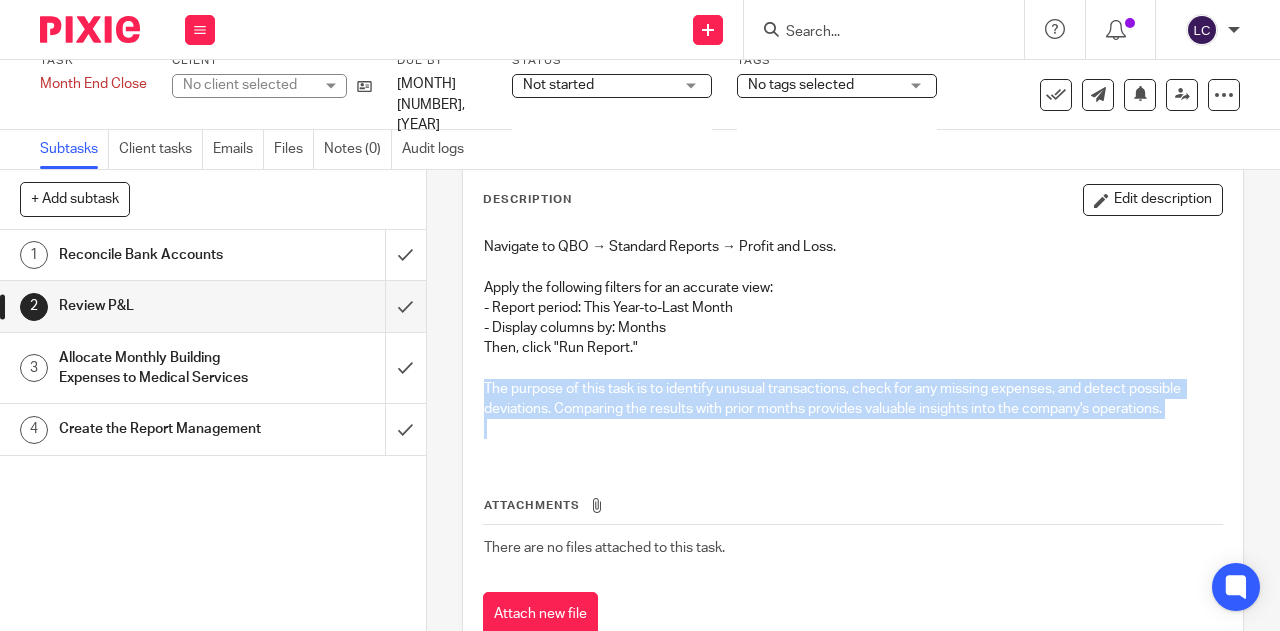 drag, startPoint x: 472, startPoint y: 381, endPoint x: 1002, endPoint y: 434, distance: 532.64343 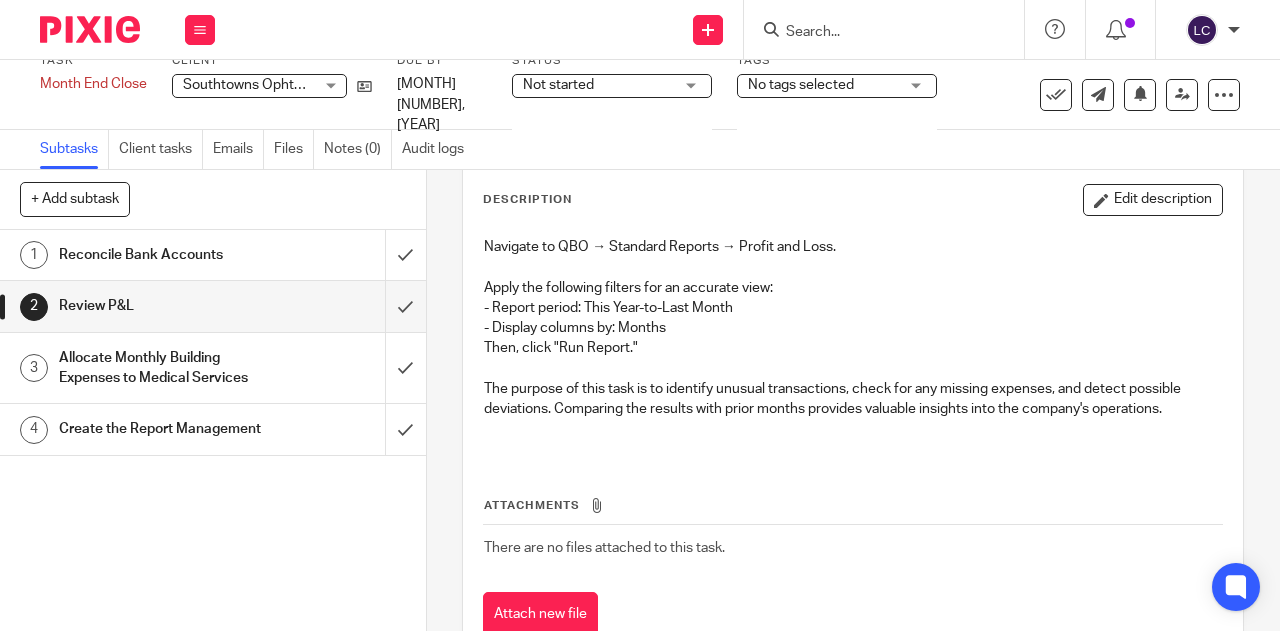 click at bounding box center [853, 369] 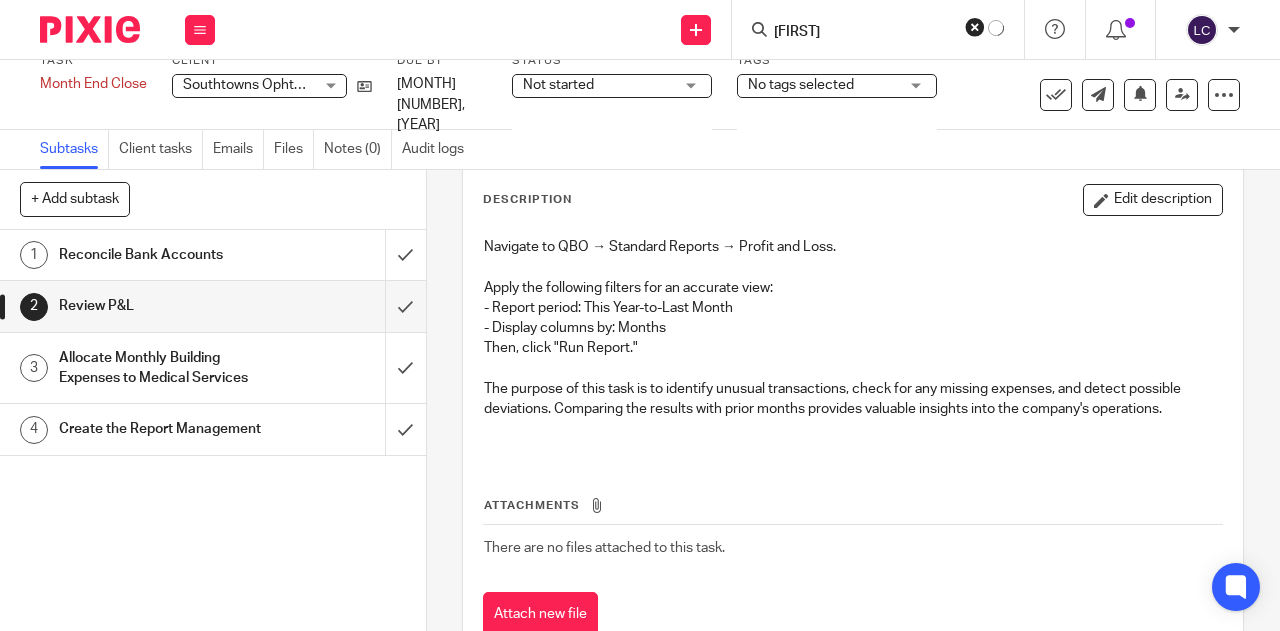 click on "moe" at bounding box center (862, 33) 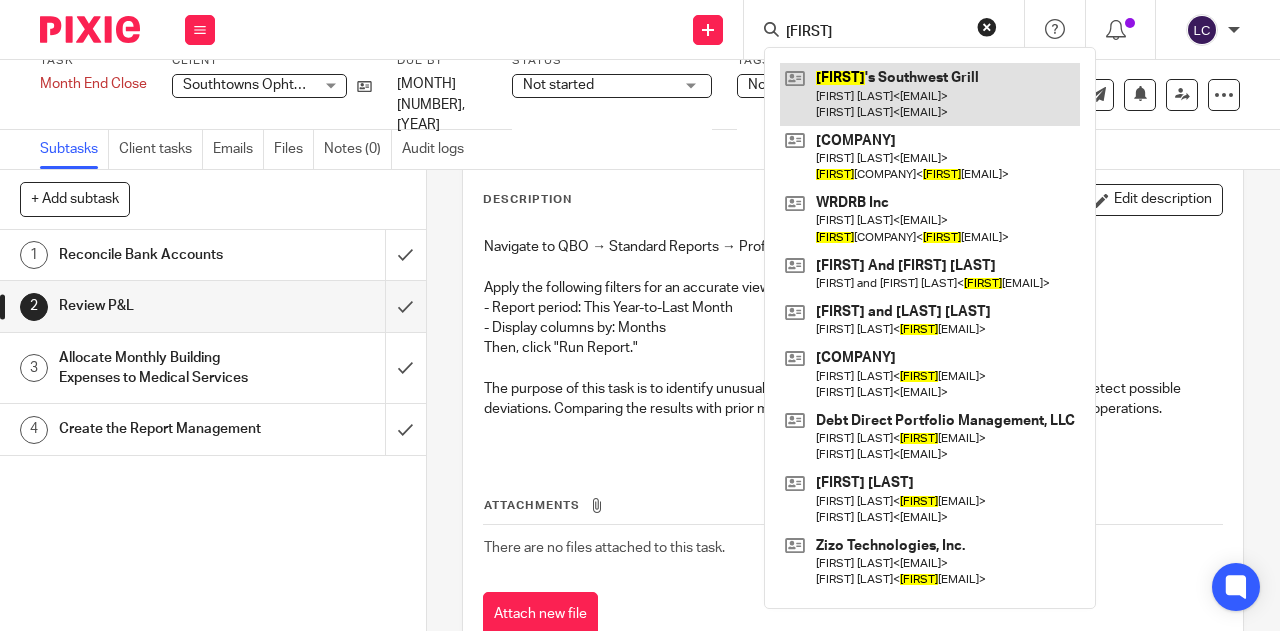 type on "moe" 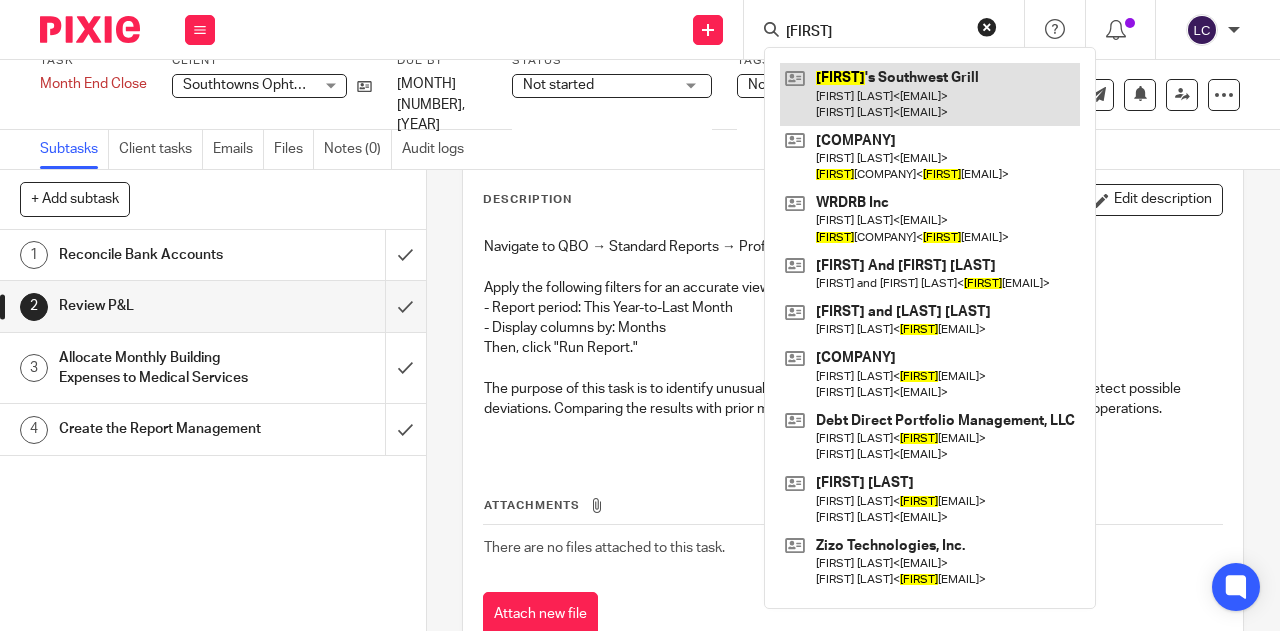 click at bounding box center [930, 94] 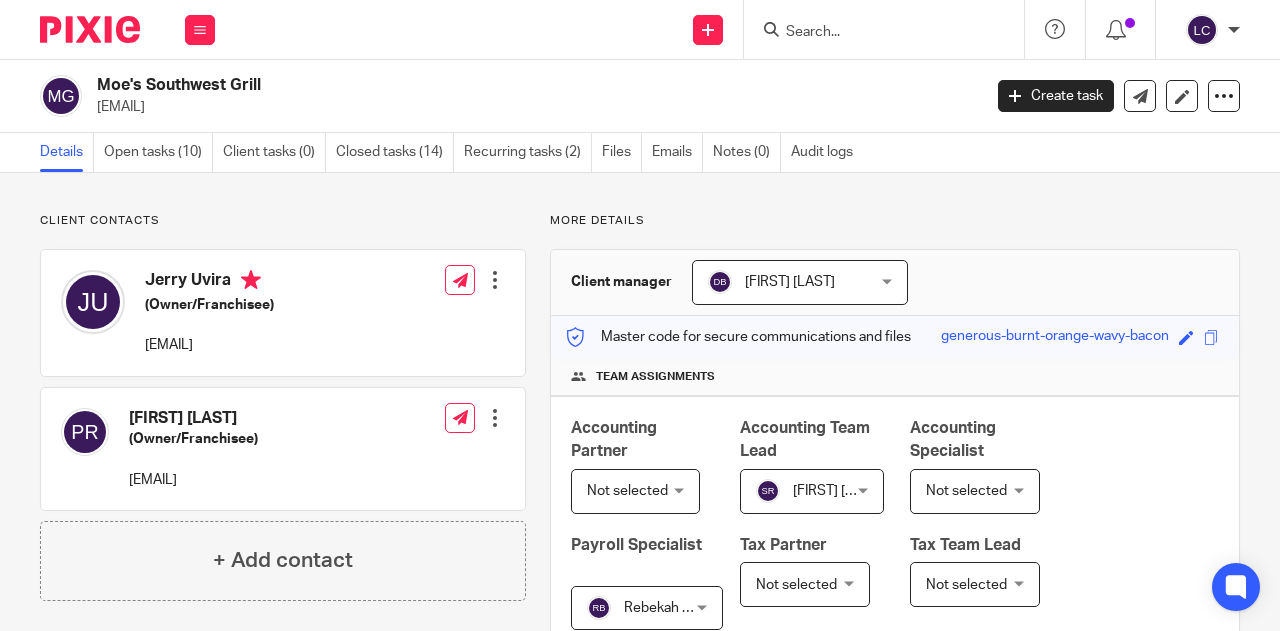 scroll, scrollTop: 0, scrollLeft: 0, axis: both 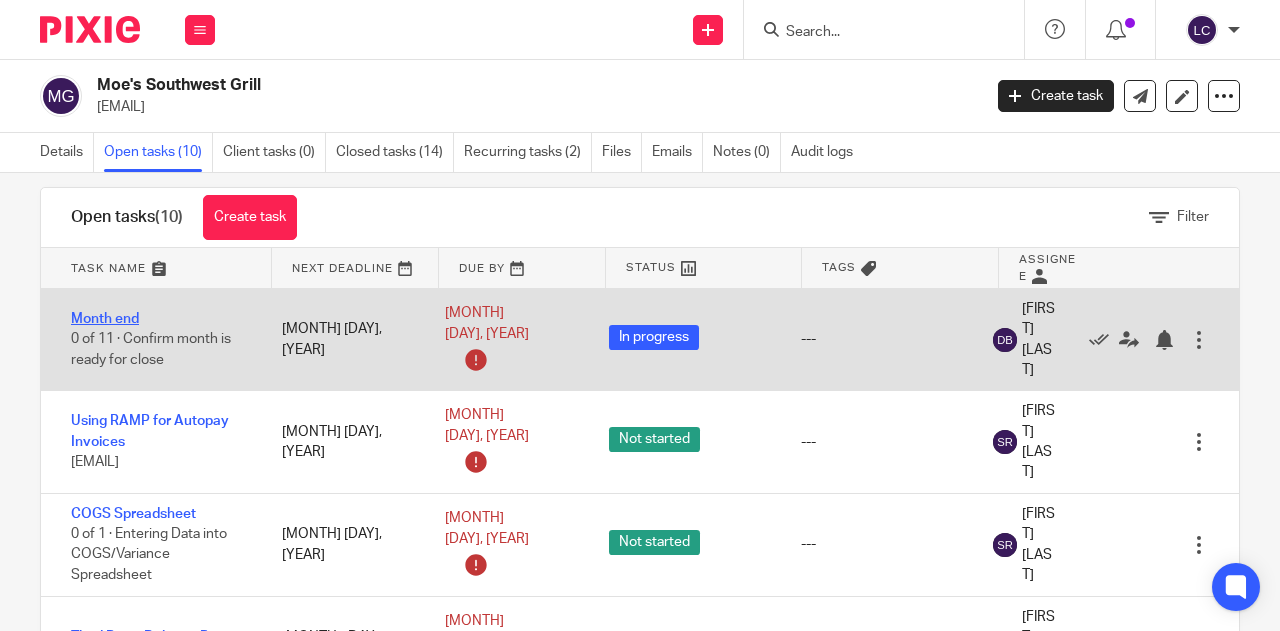 click on "Month end" at bounding box center [105, 319] 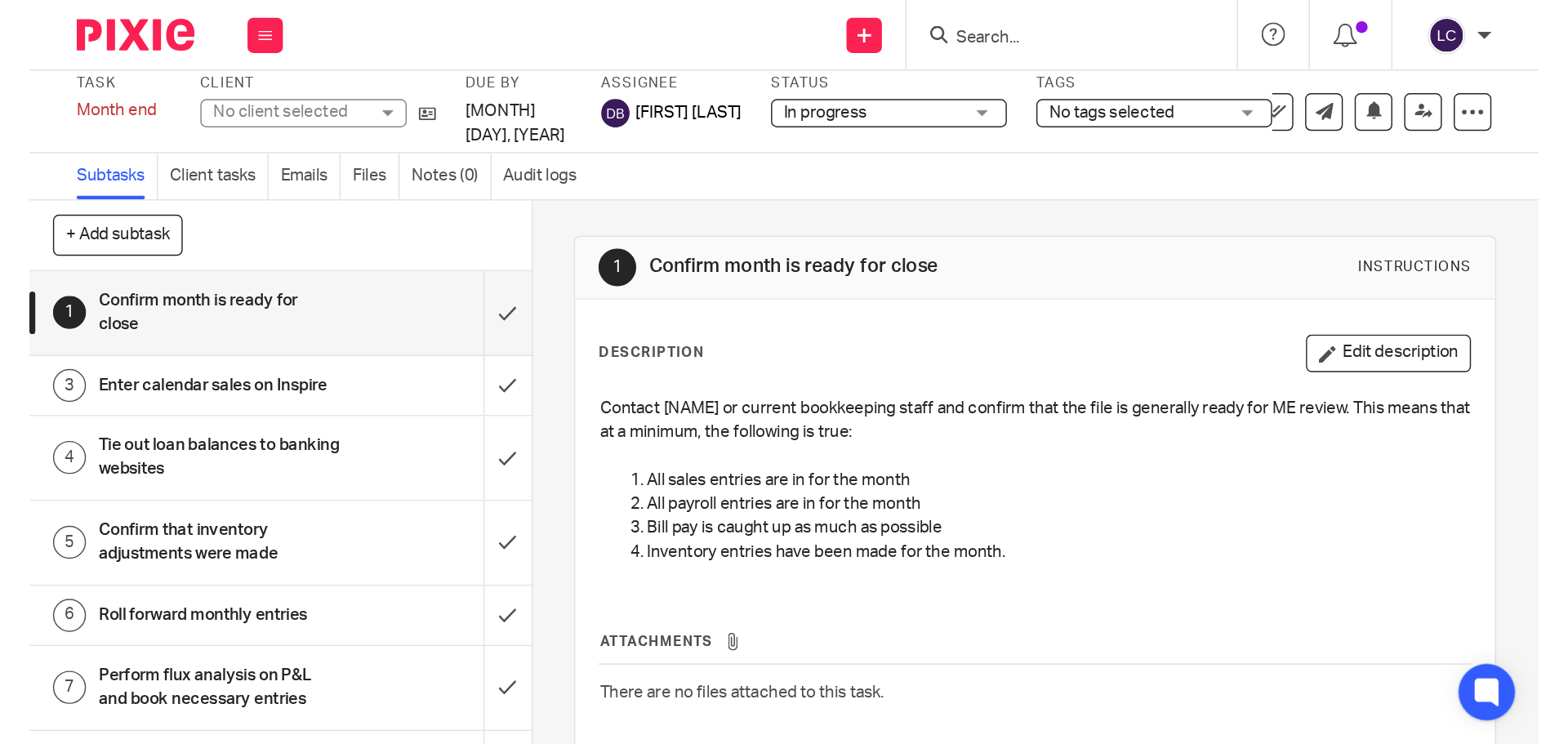 scroll, scrollTop: 0, scrollLeft: 0, axis: both 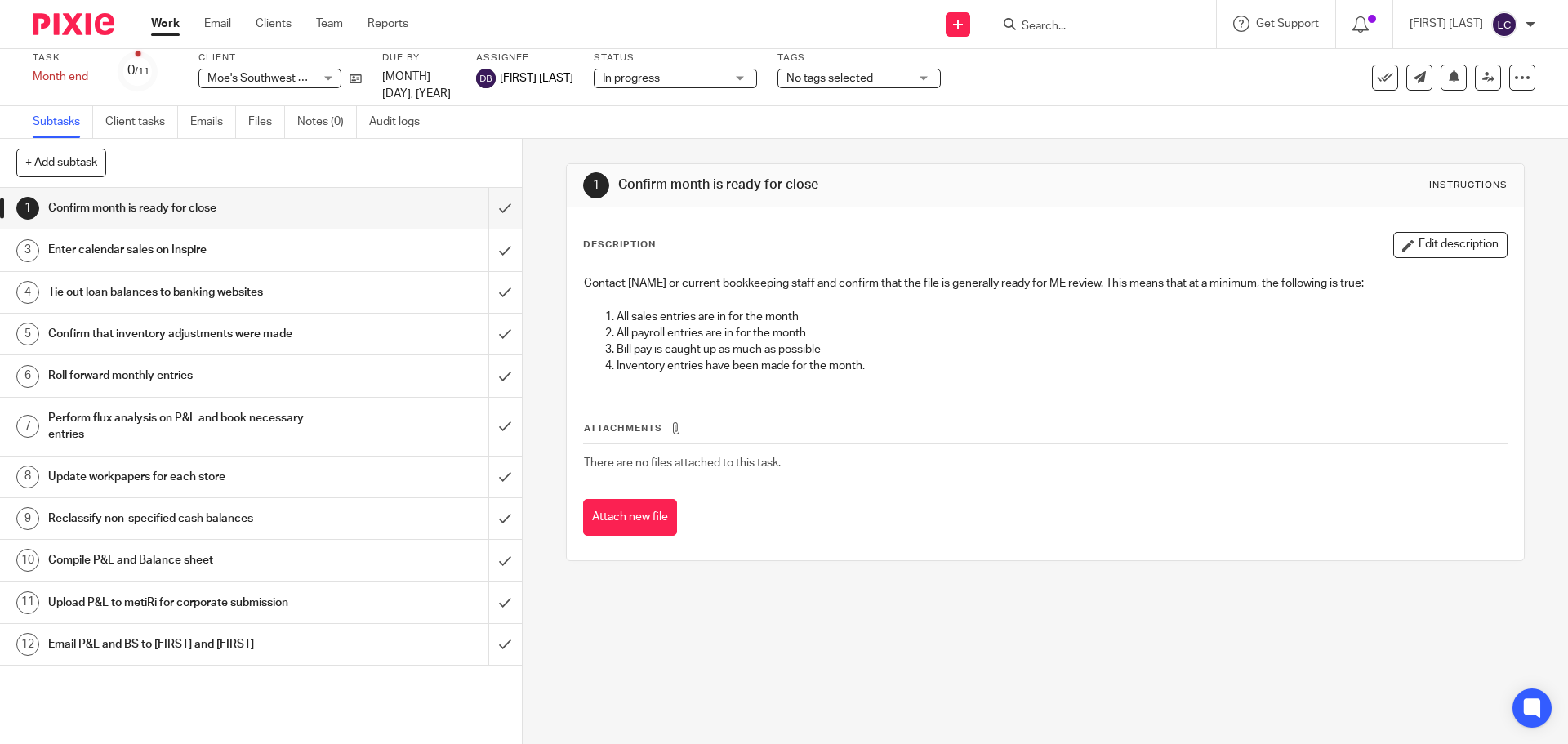 click on "Enter calendar sales on Inspire" at bounding box center [189, 250] 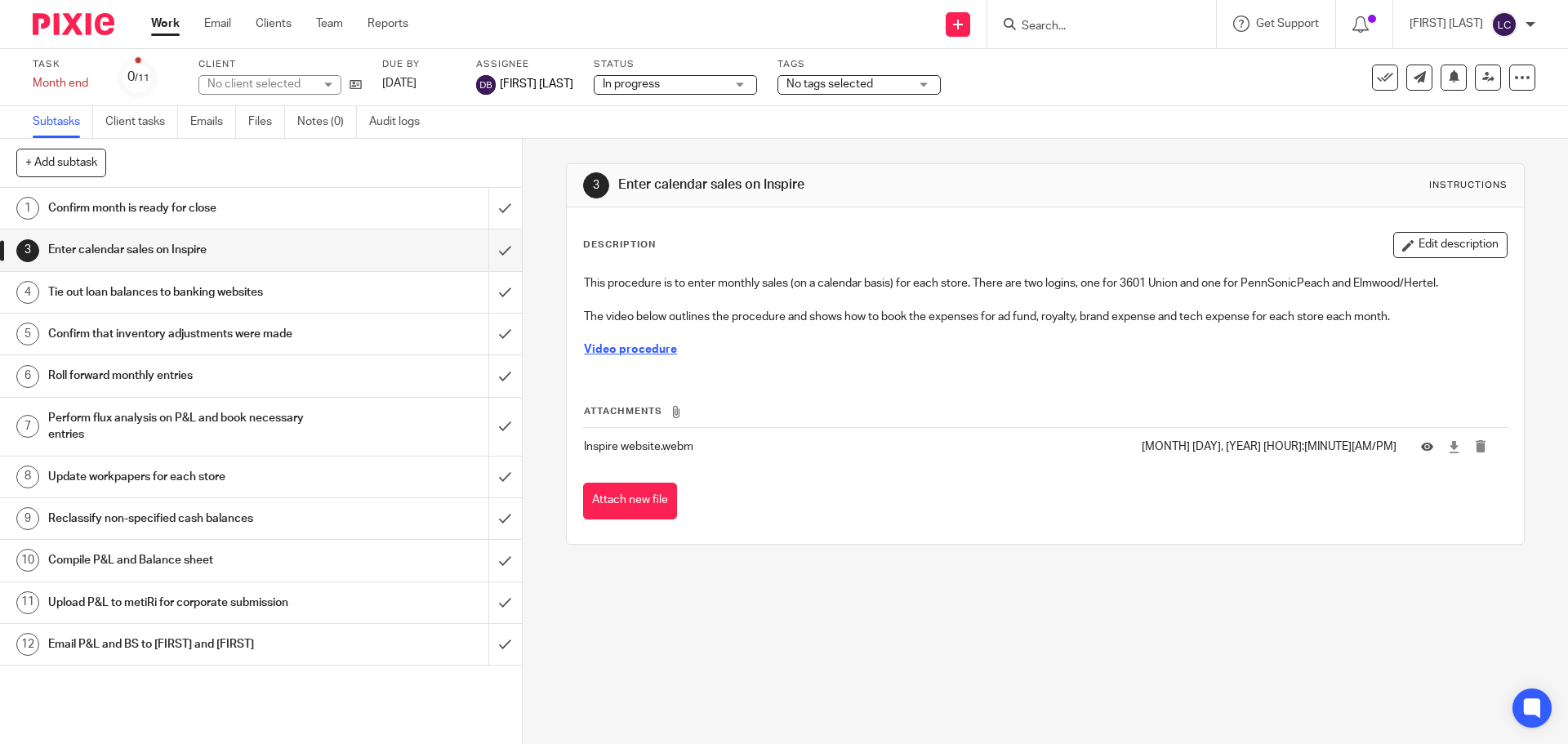 scroll, scrollTop: 0, scrollLeft: 0, axis: both 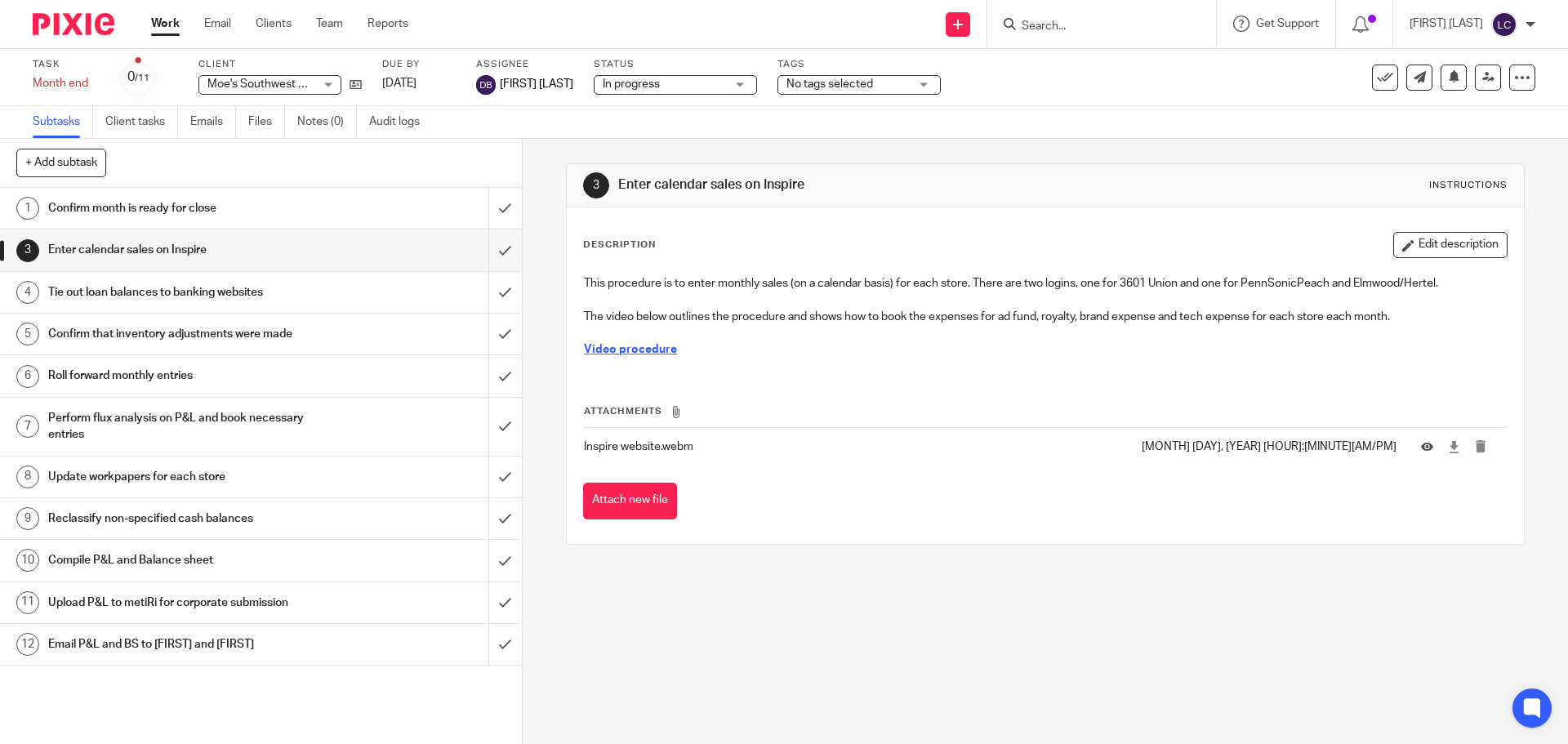 click on "Tie out loan balances to banking websites" at bounding box center [189, 292] 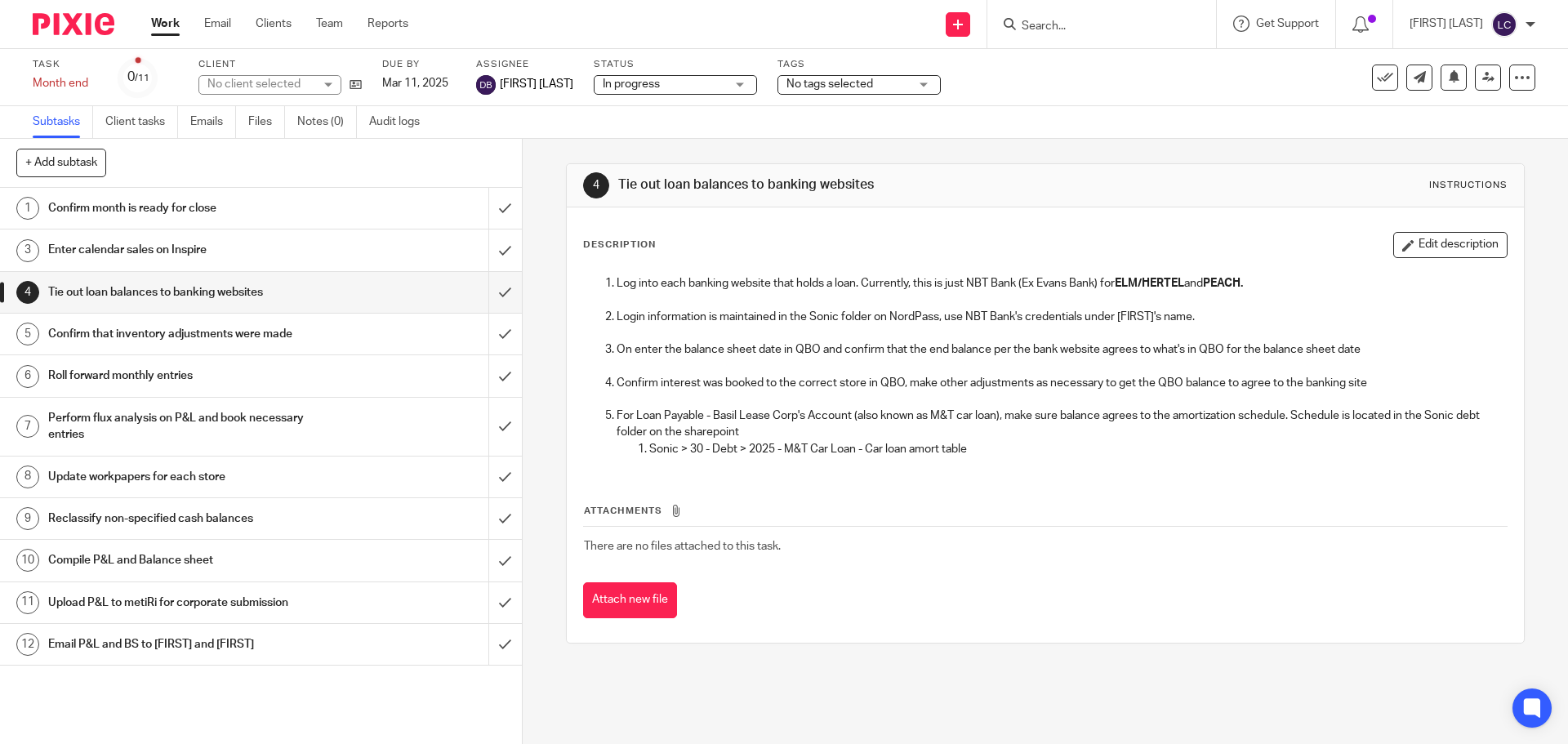 scroll, scrollTop: 0, scrollLeft: 0, axis: both 